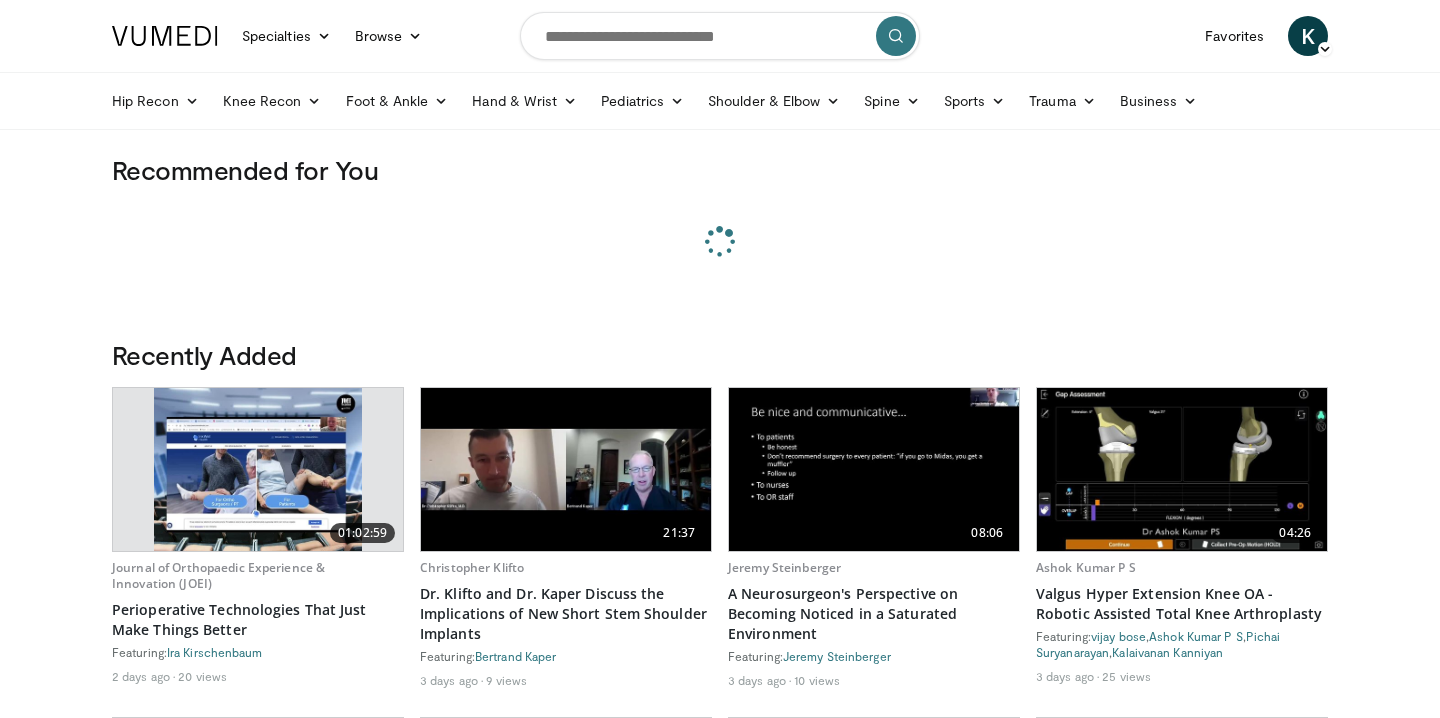 scroll, scrollTop: 0, scrollLeft: 0, axis: both 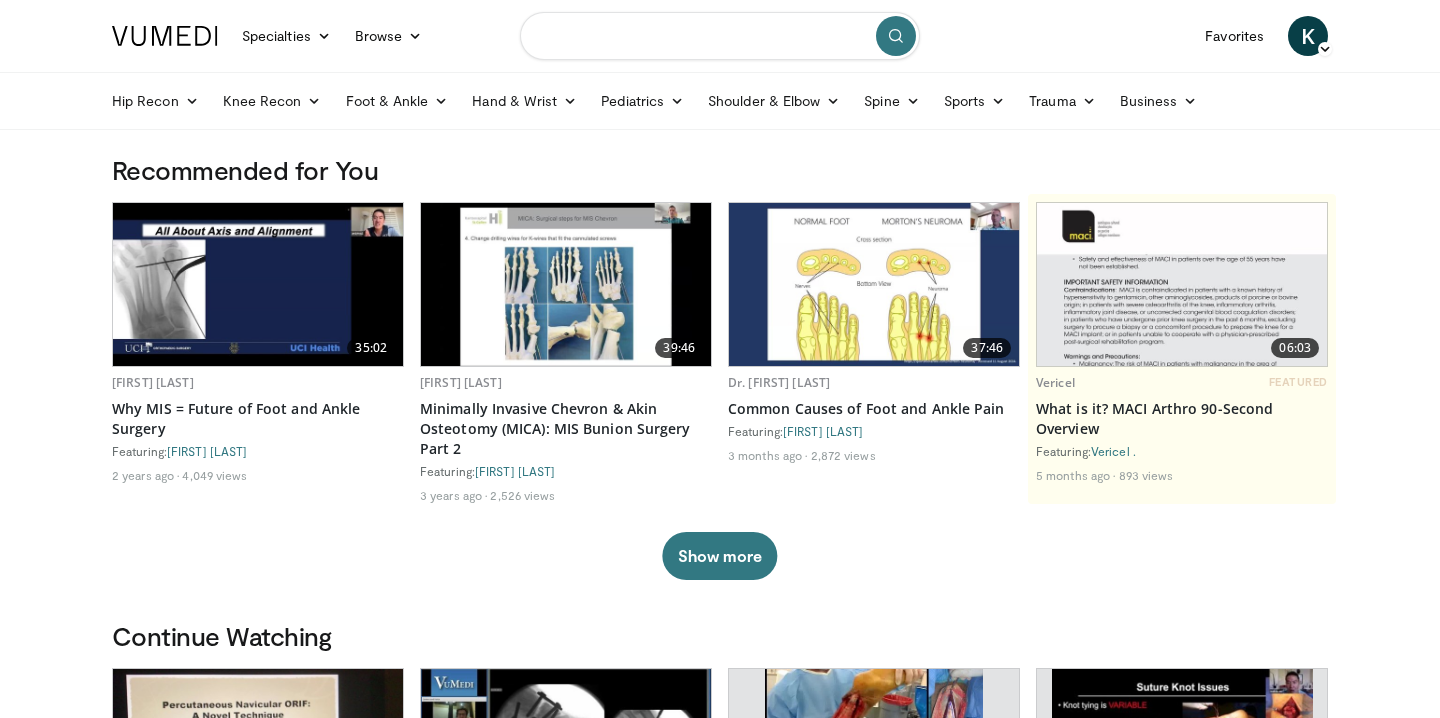 click at bounding box center (720, 36) 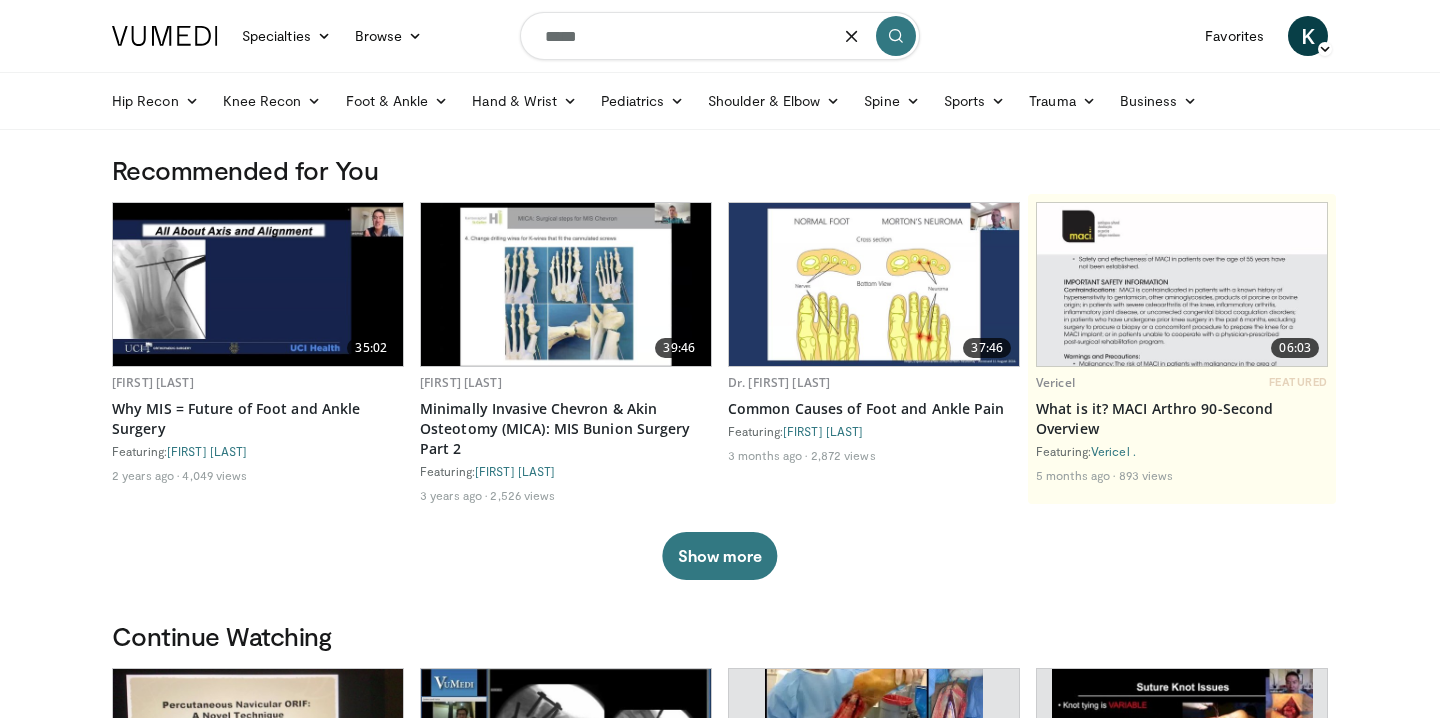 type on "*****" 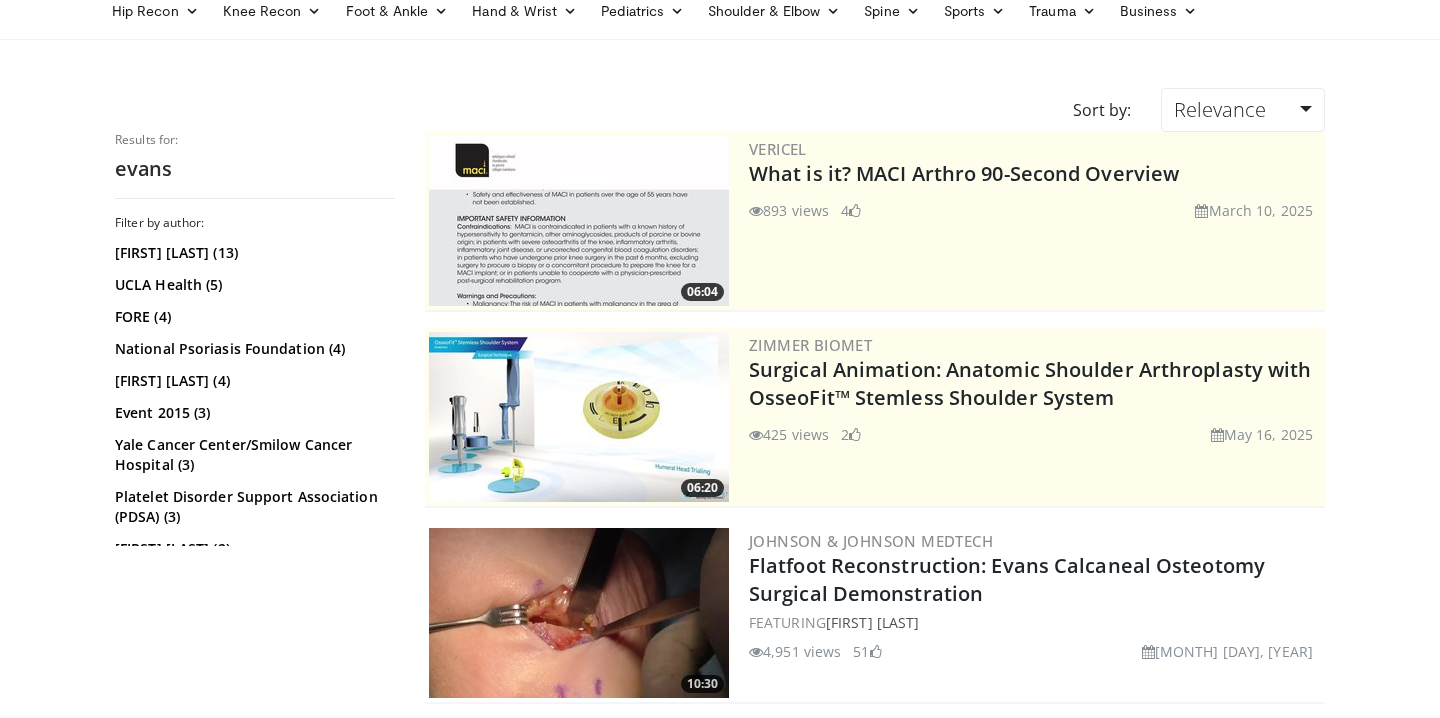 scroll, scrollTop: 0, scrollLeft: 0, axis: both 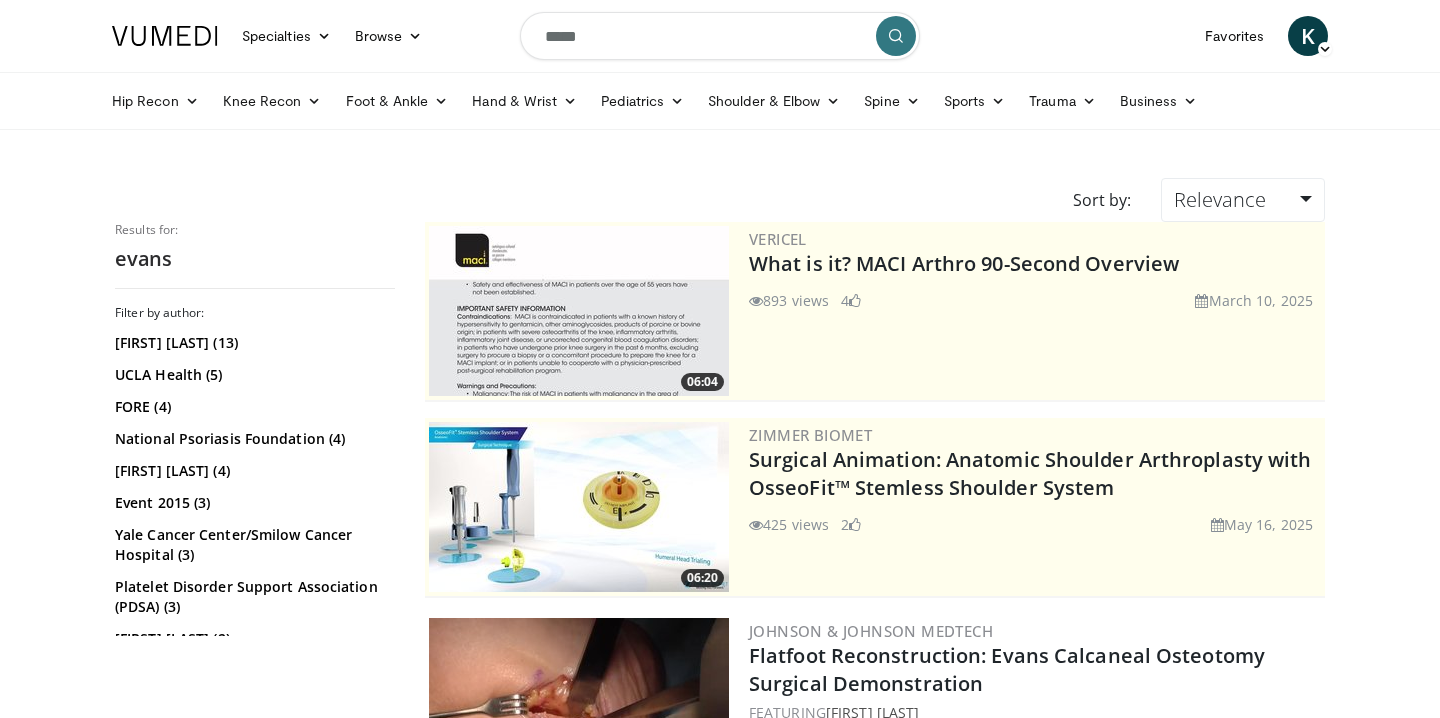 click on "*****" at bounding box center [720, 36] 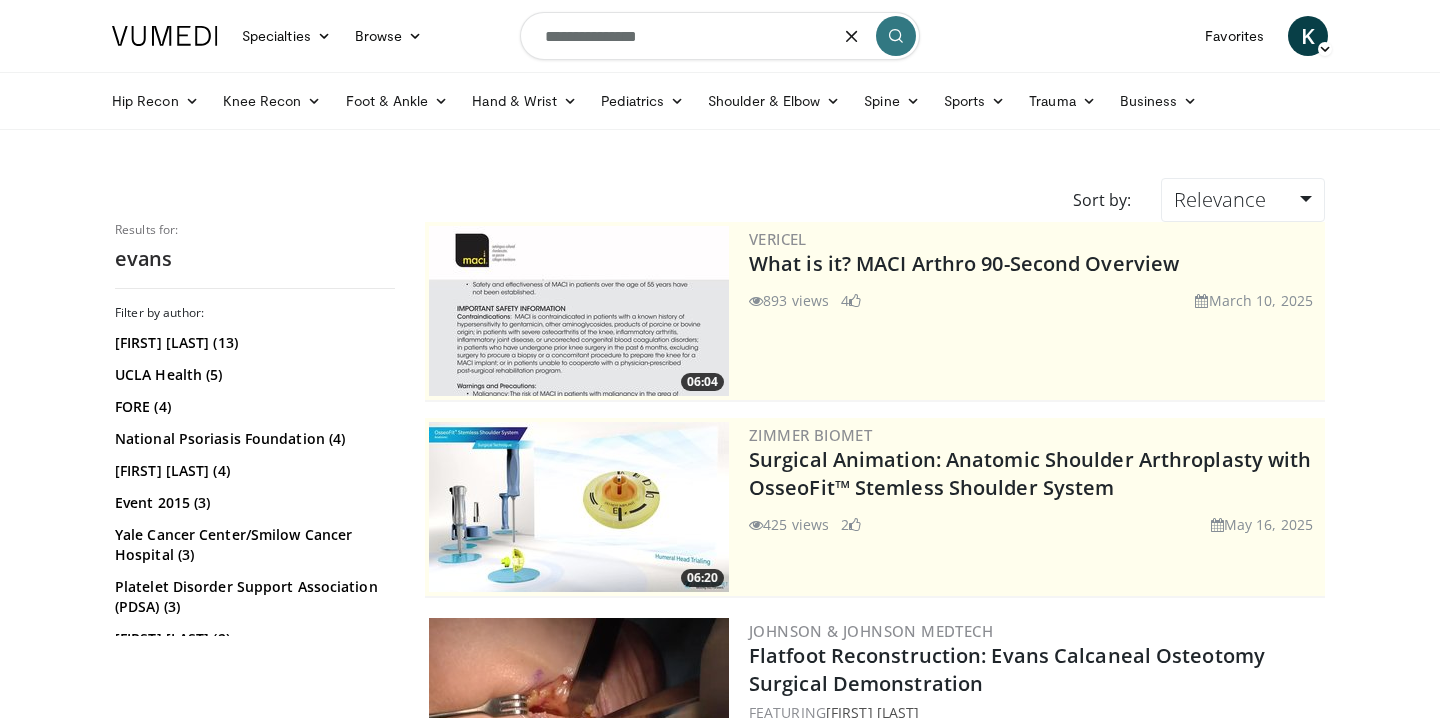 type on "**********" 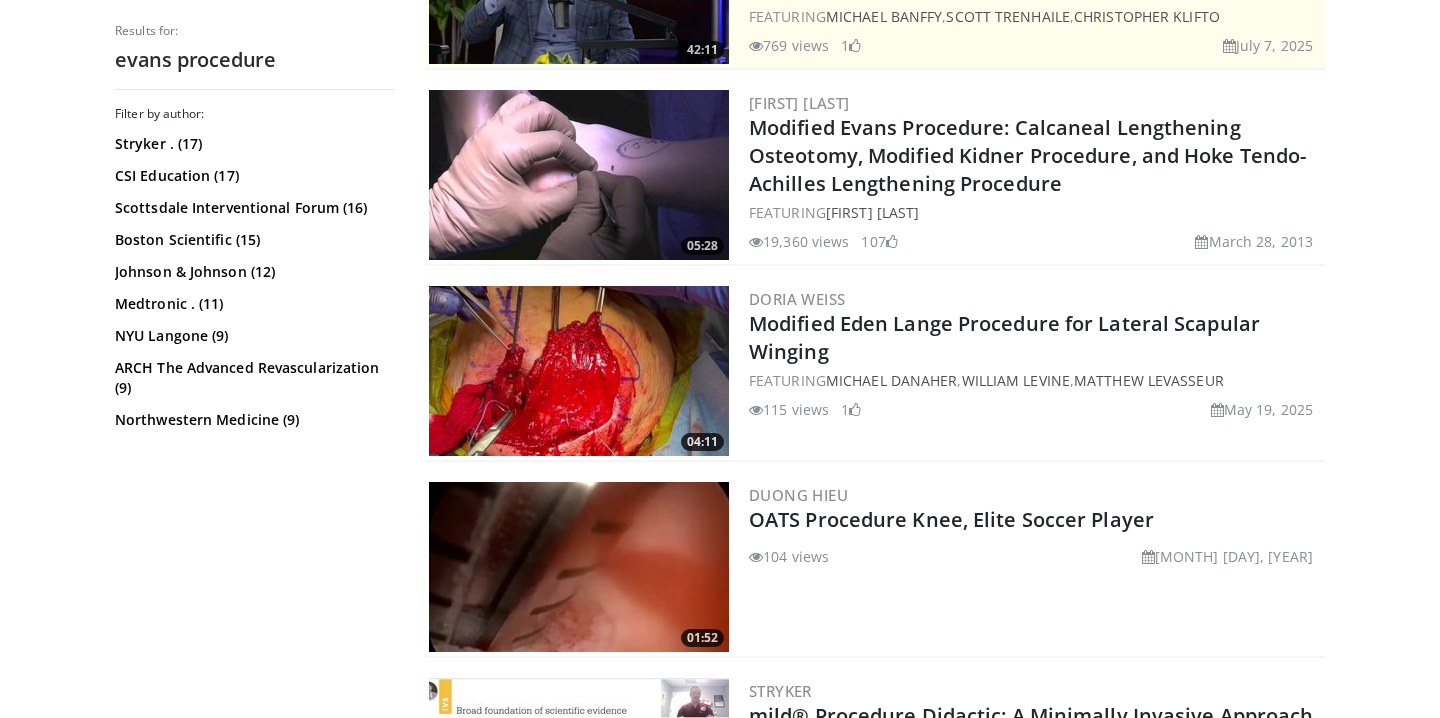 scroll, scrollTop: 522, scrollLeft: 0, axis: vertical 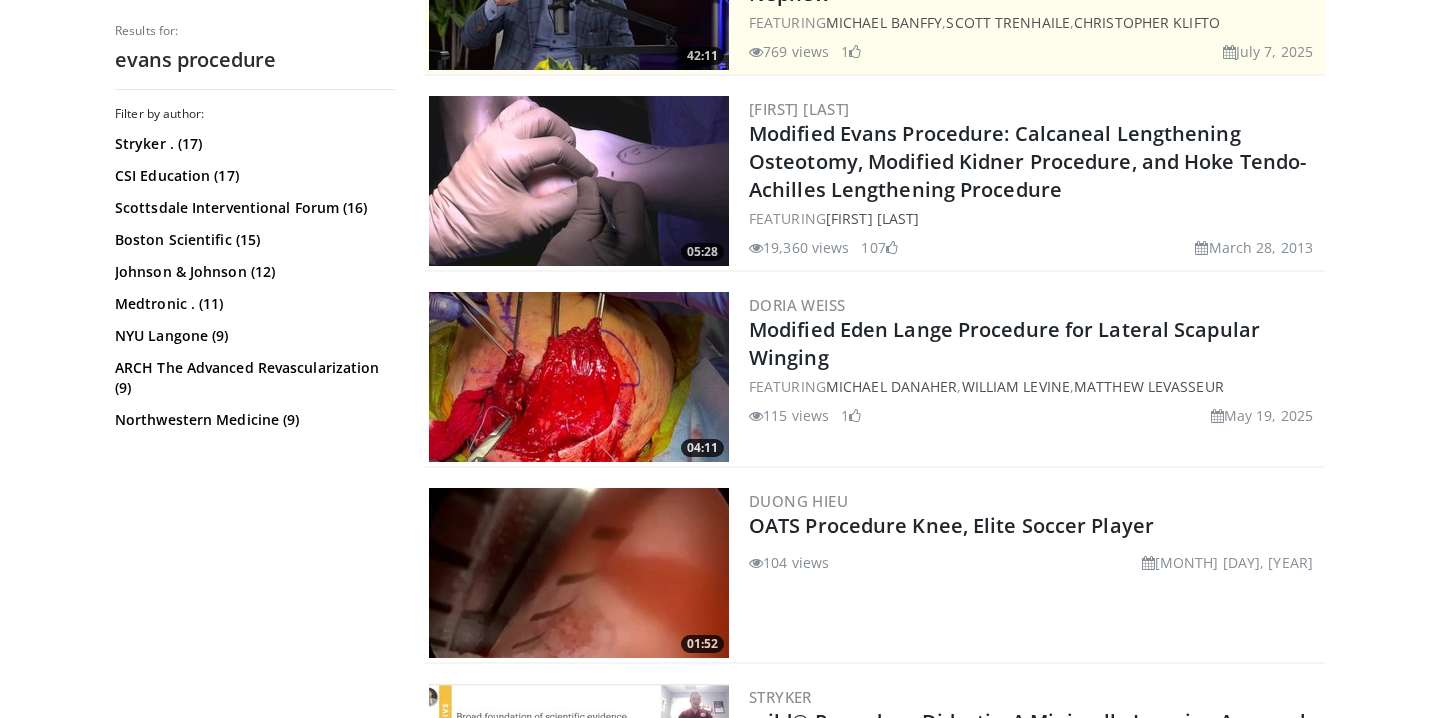 click at bounding box center (579, 181) 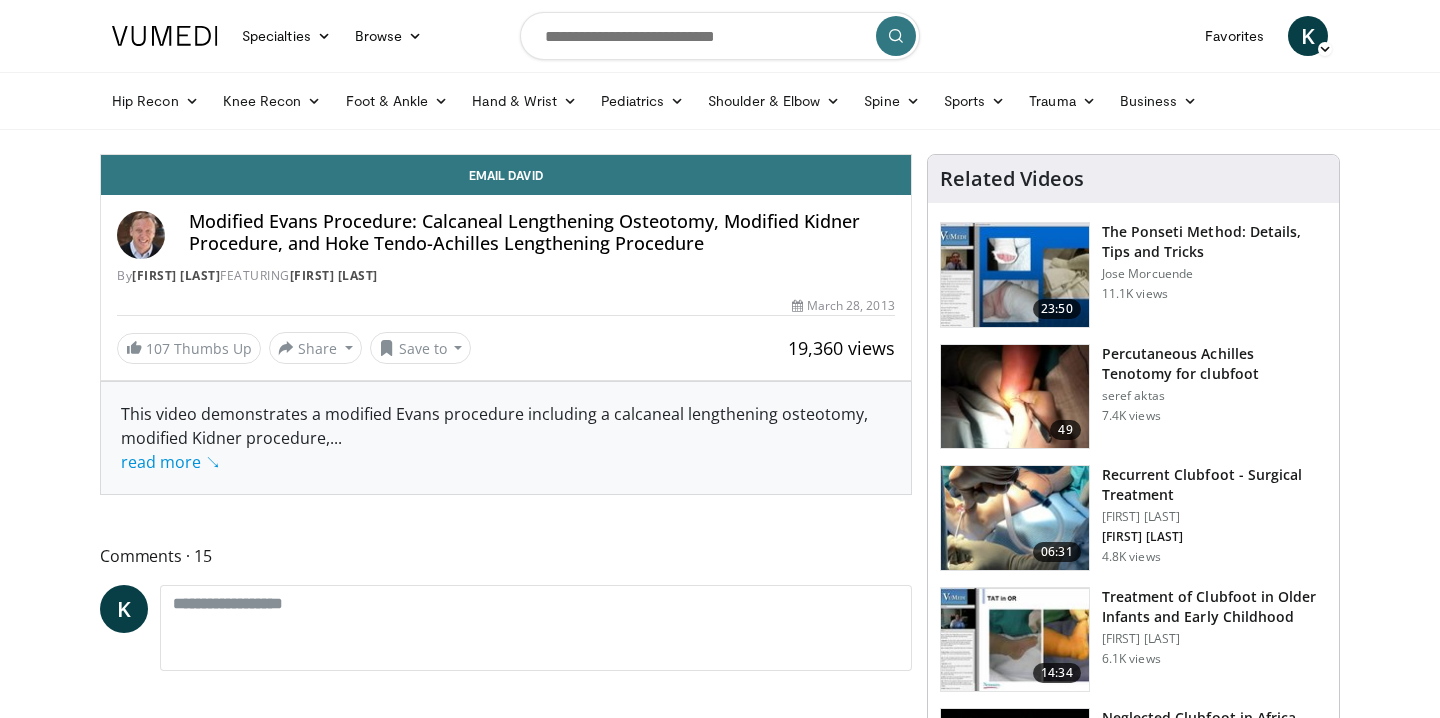 scroll, scrollTop: 0, scrollLeft: 0, axis: both 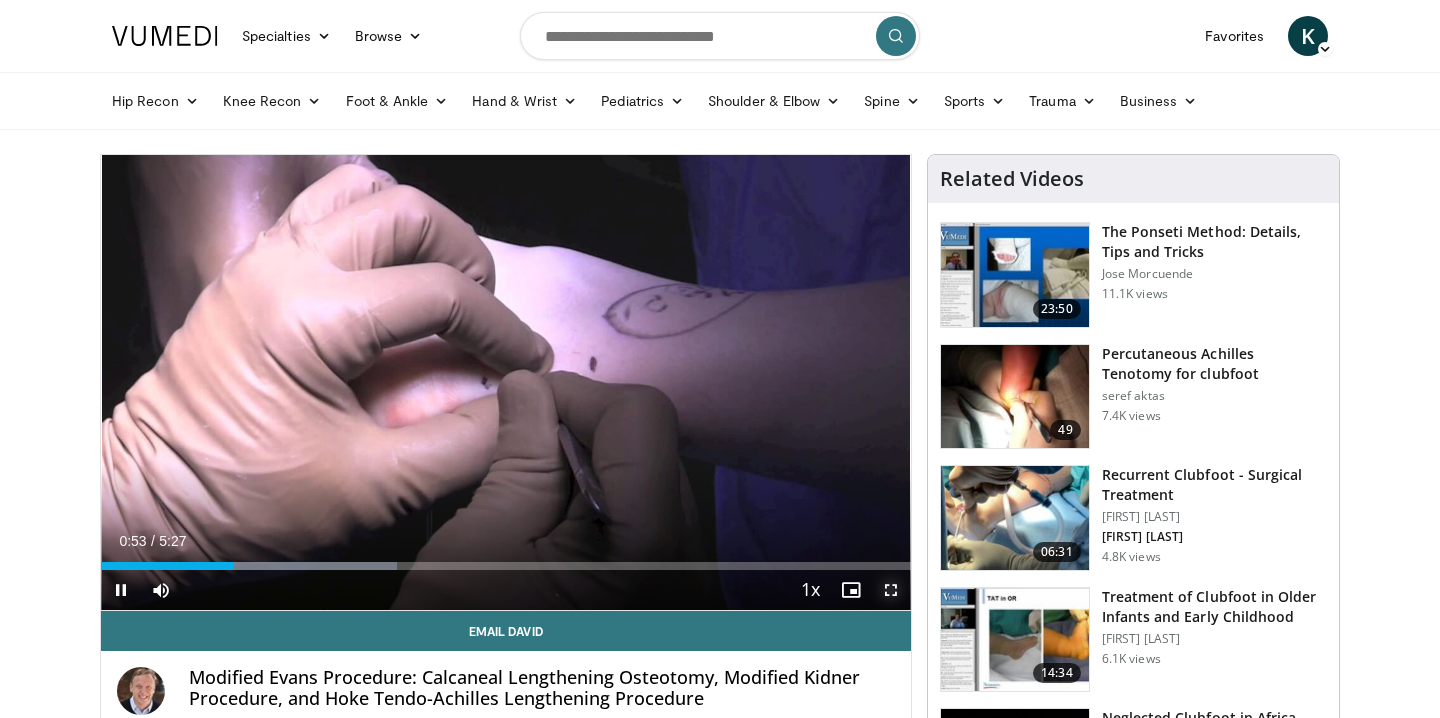click at bounding box center [891, 590] 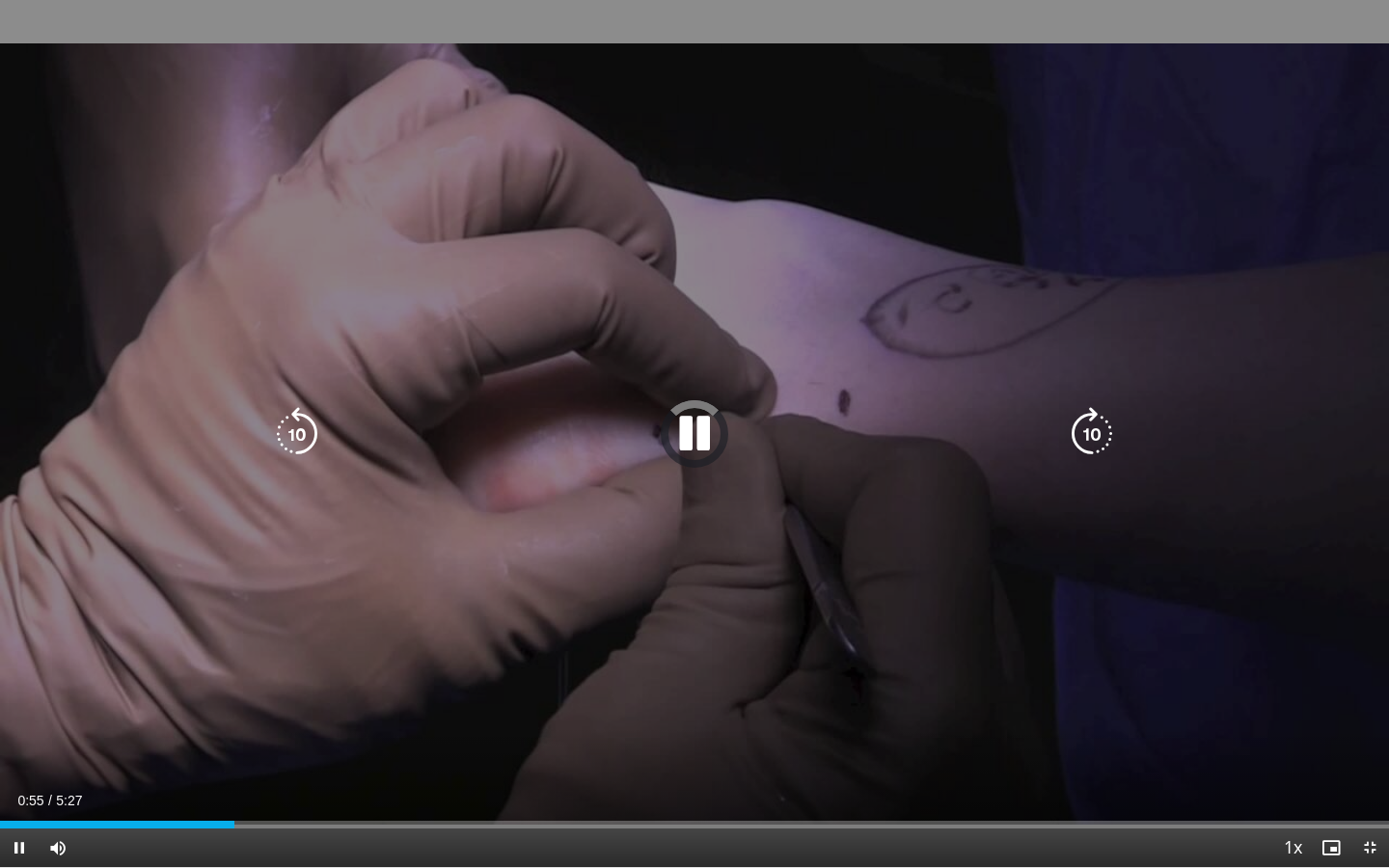 click on "10 seconds
Tap to unmute" at bounding box center (694, 433) 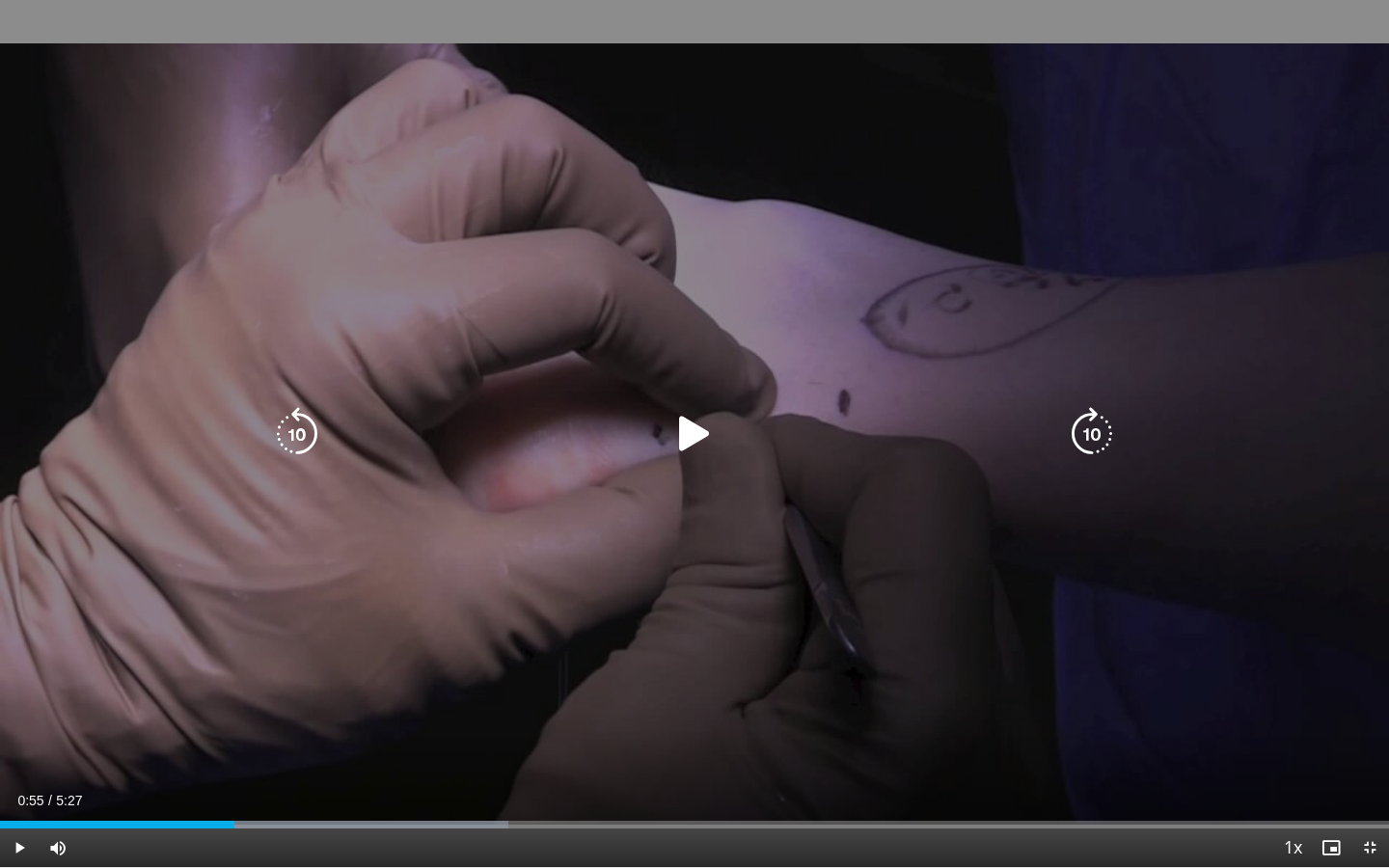 click at bounding box center (694, 434) 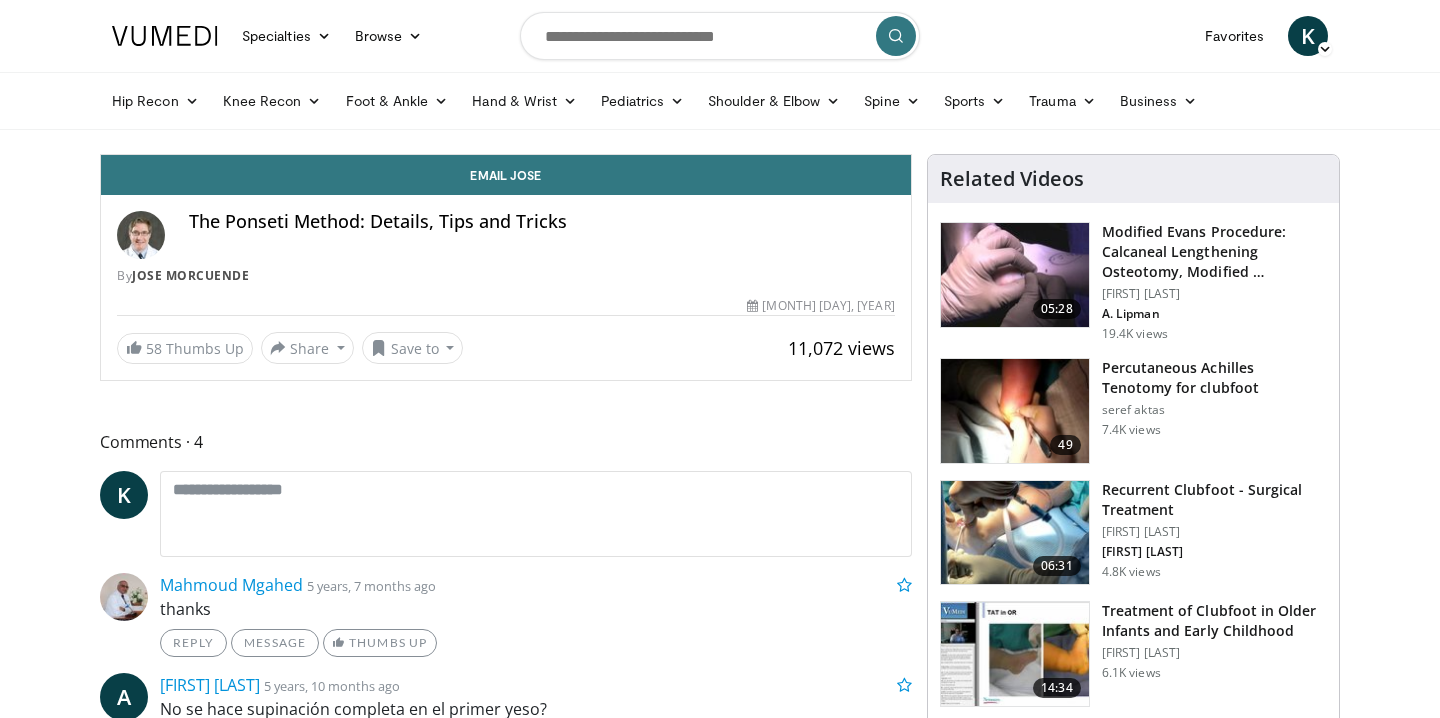 scroll, scrollTop: 0, scrollLeft: 0, axis: both 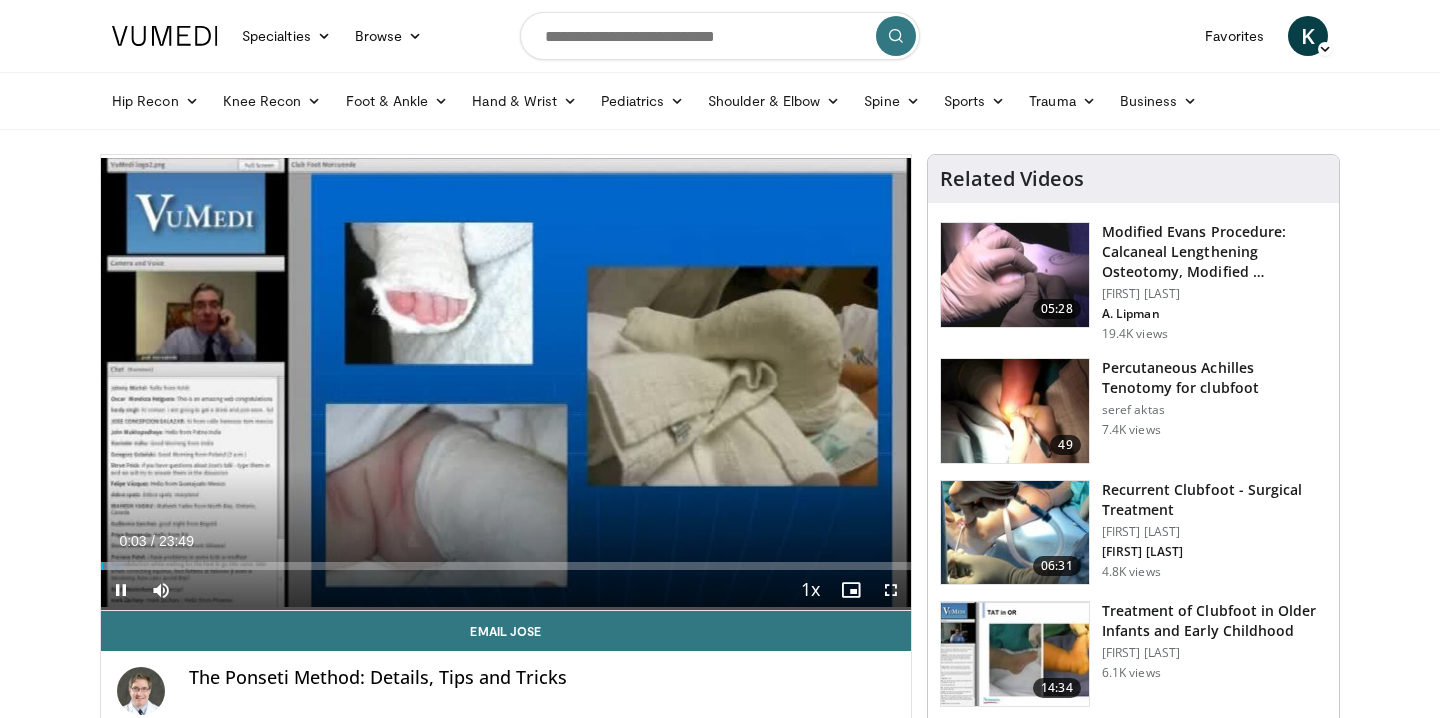 click on "10 seconds
Tap to unmute" at bounding box center (506, 382) 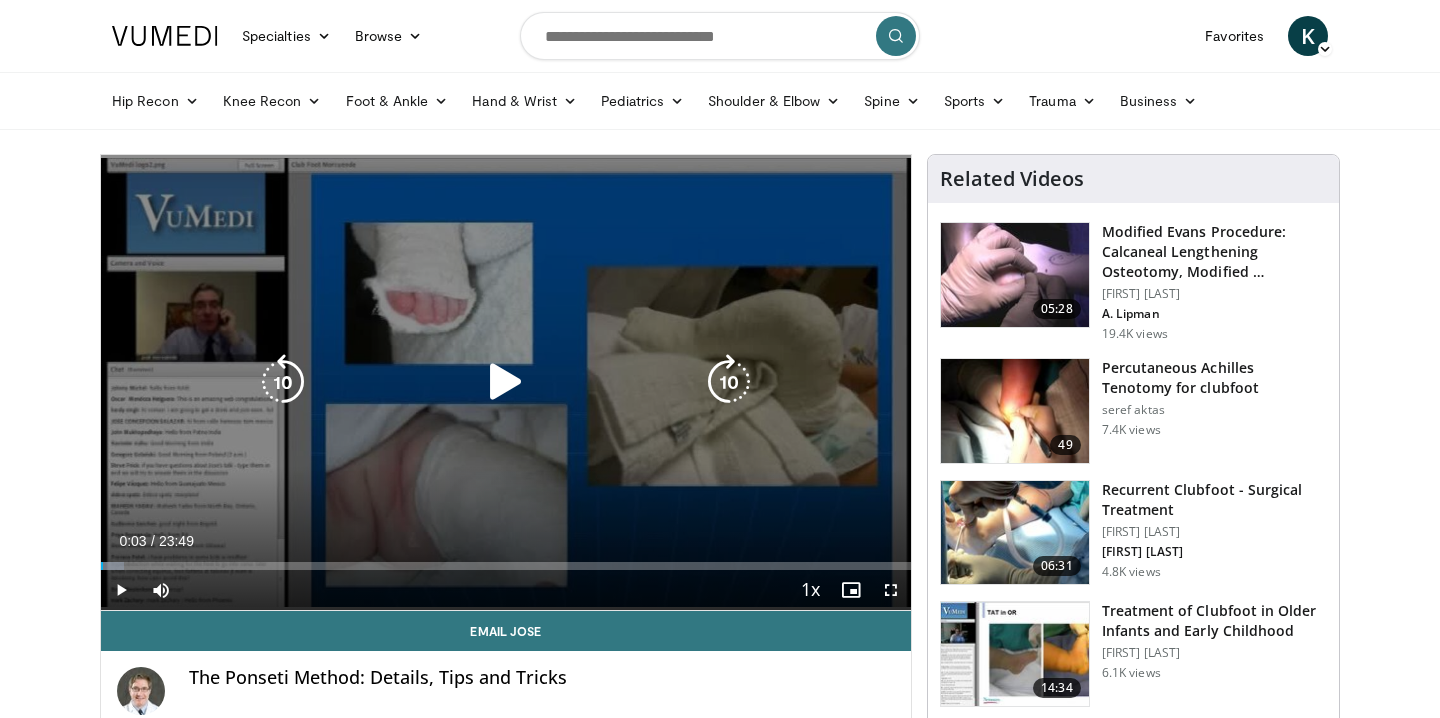 scroll, scrollTop: 2, scrollLeft: 0, axis: vertical 